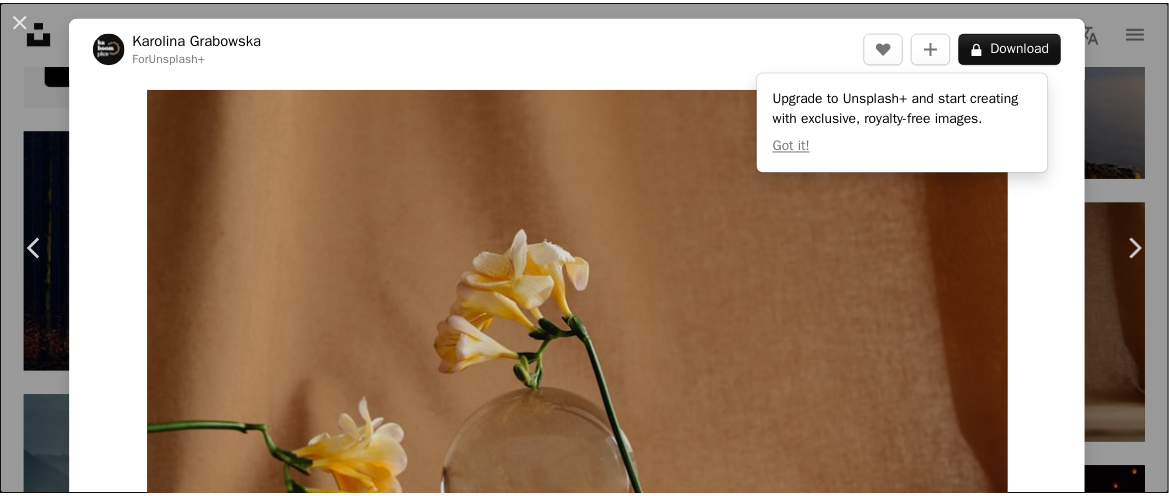 scroll, scrollTop: 3506, scrollLeft: 0, axis: vertical 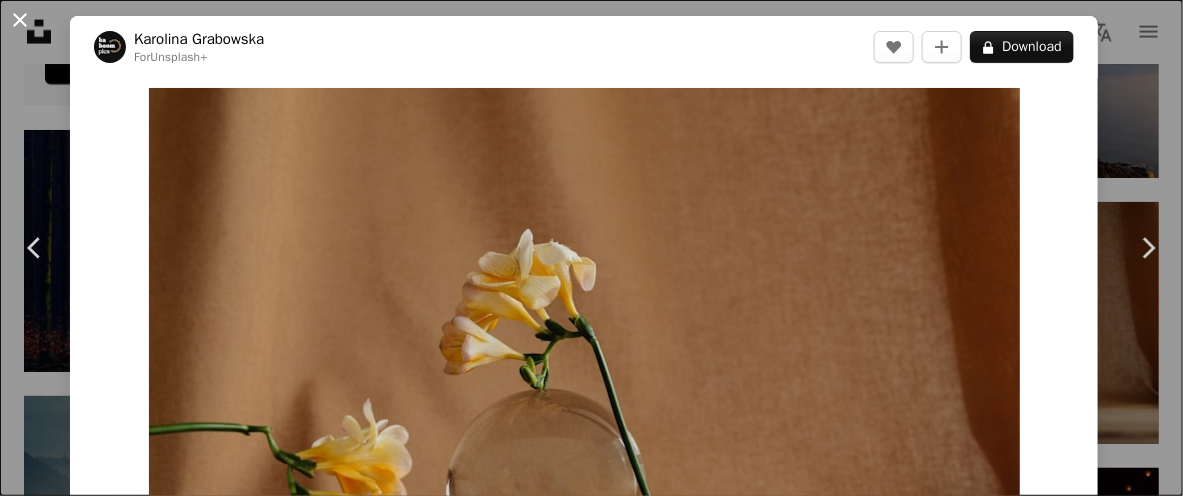 click on "An X shape" at bounding box center (20, 20) 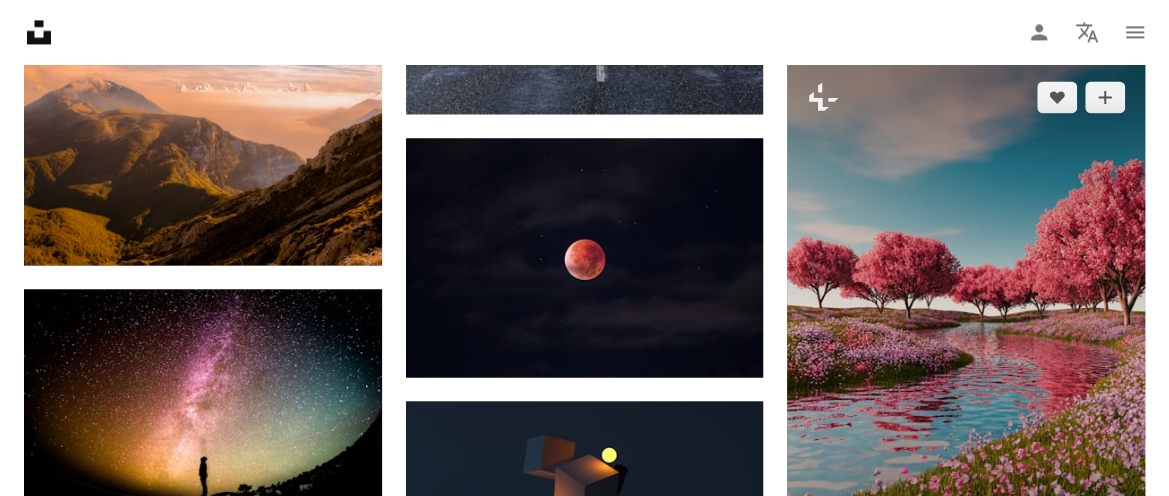 scroll, scrollTop: 5306, scrollLeft: 0, axis: vertical 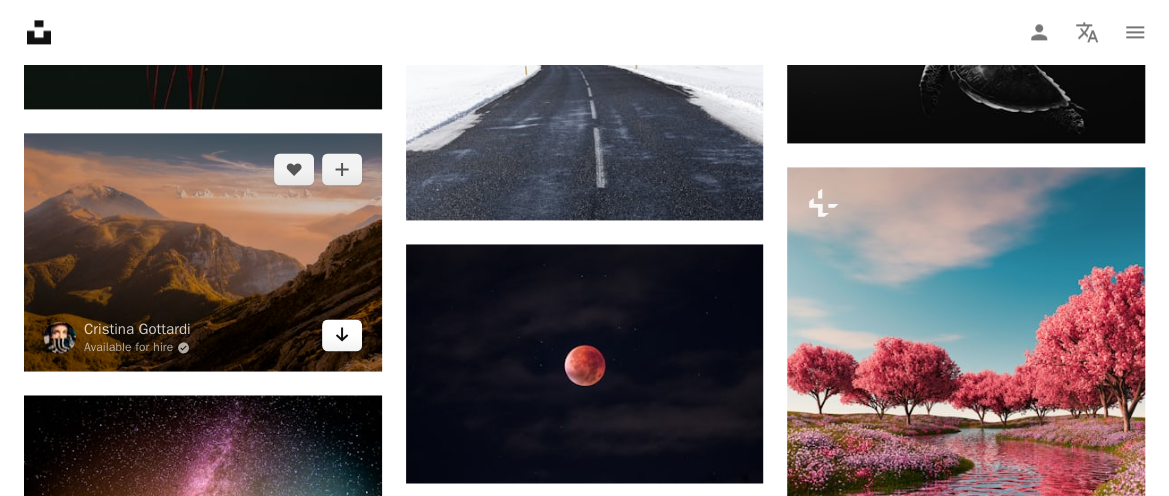 click on "Arrow pointing down" at bounding box center [342, 335] 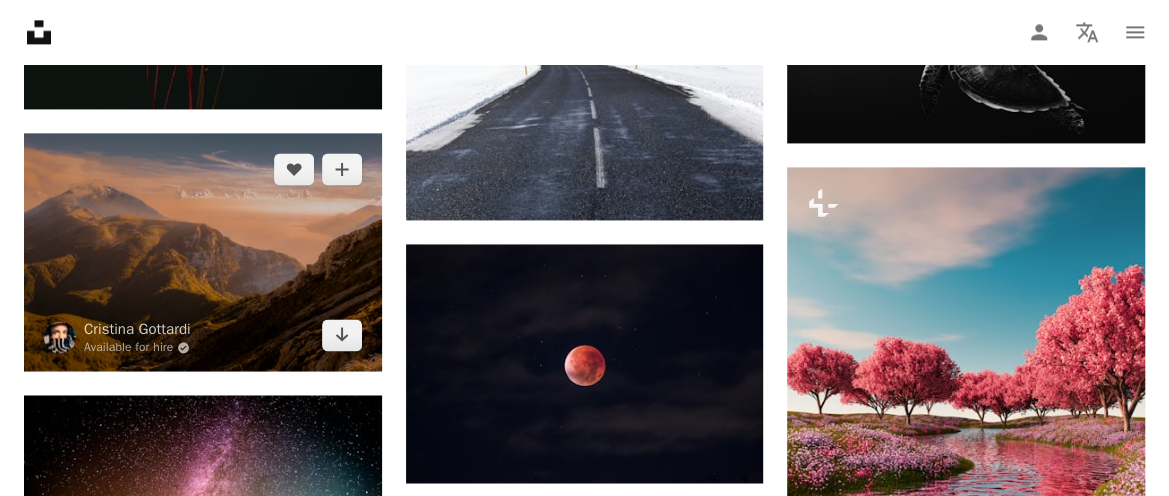 click at bounding box center (203, 252) 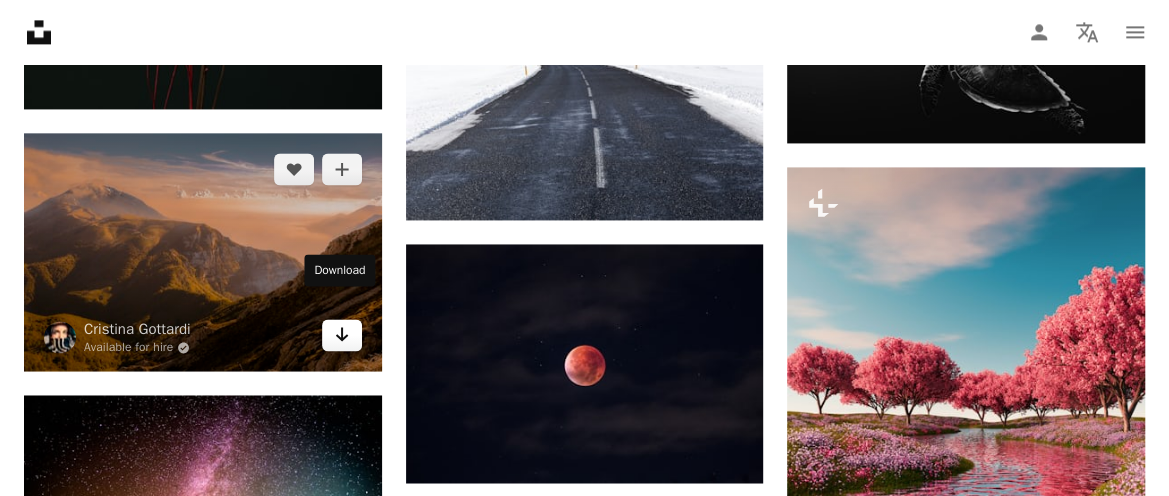 click on "Arrow pointing down" 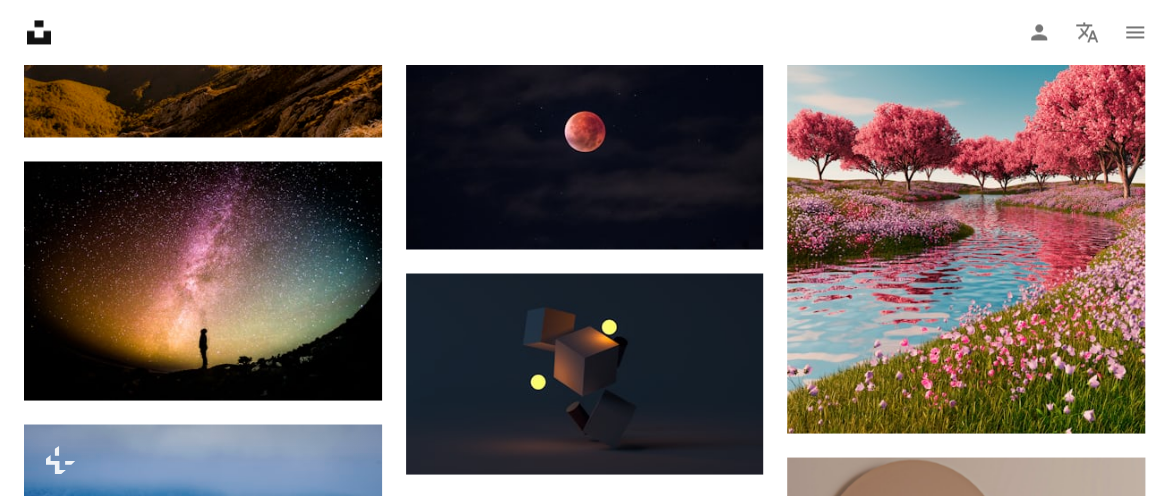 scroll, scrollTop: 5406, scrollLeft: 0, axis: vertical 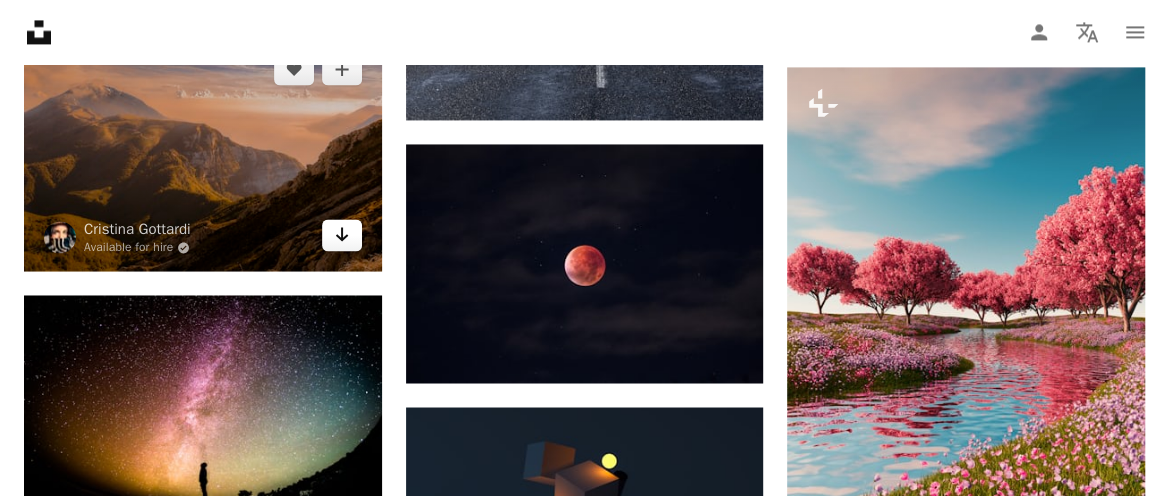 click 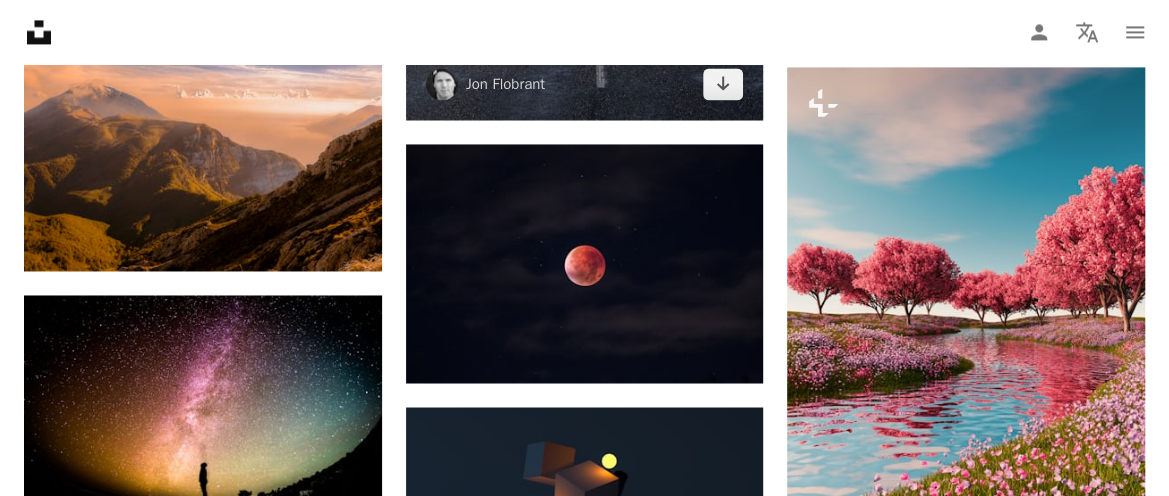 click at bounding box center [585, -6] 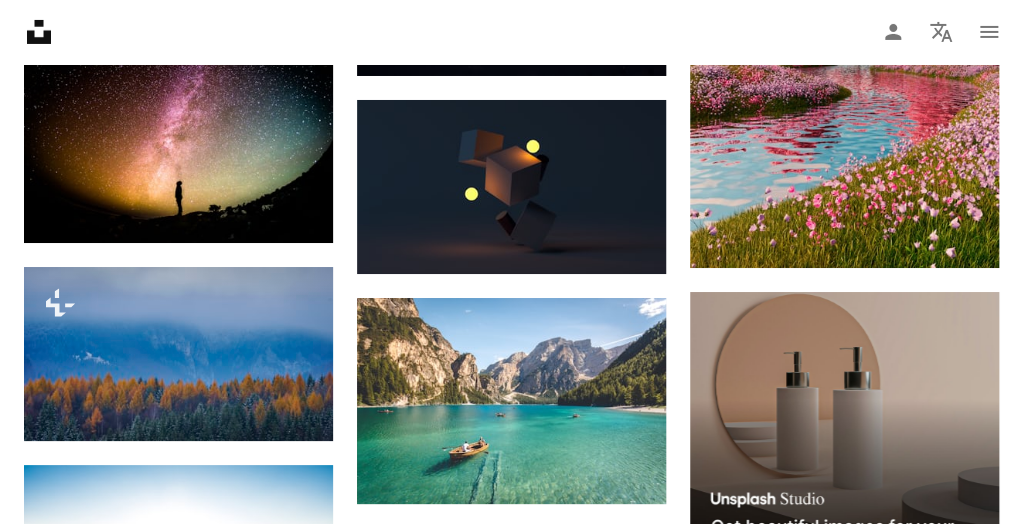 scroll, scrollTop: 4836, scrollLeft: 0, axis: vertical 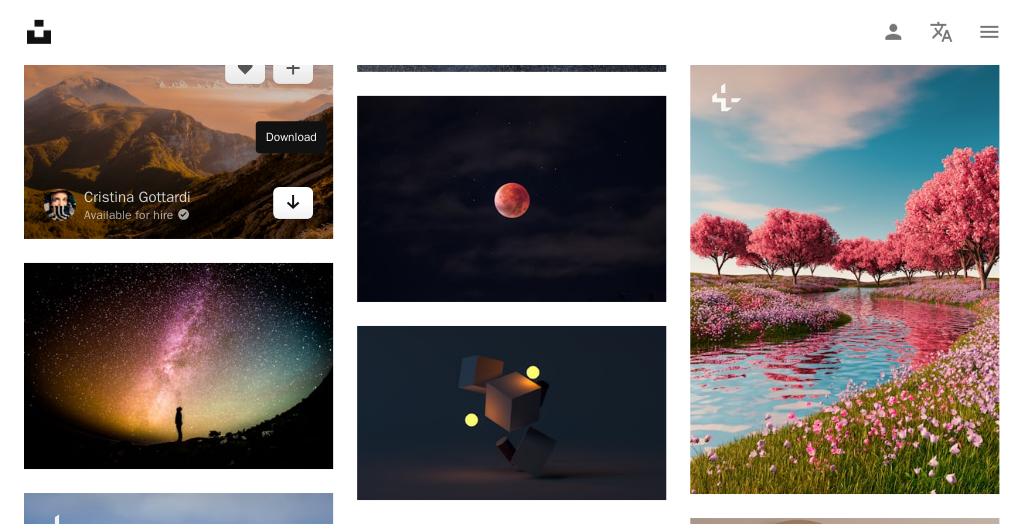 click on "Arrow pointing down" at bounding box center [293, 203] 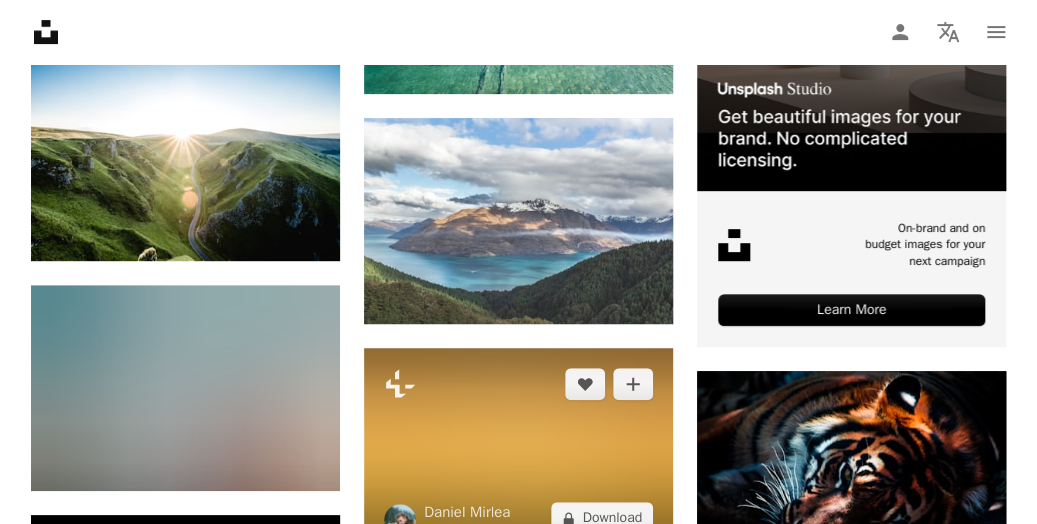 scroll, scrollTop: 5436, scrollLeft: 0, axis: vertical 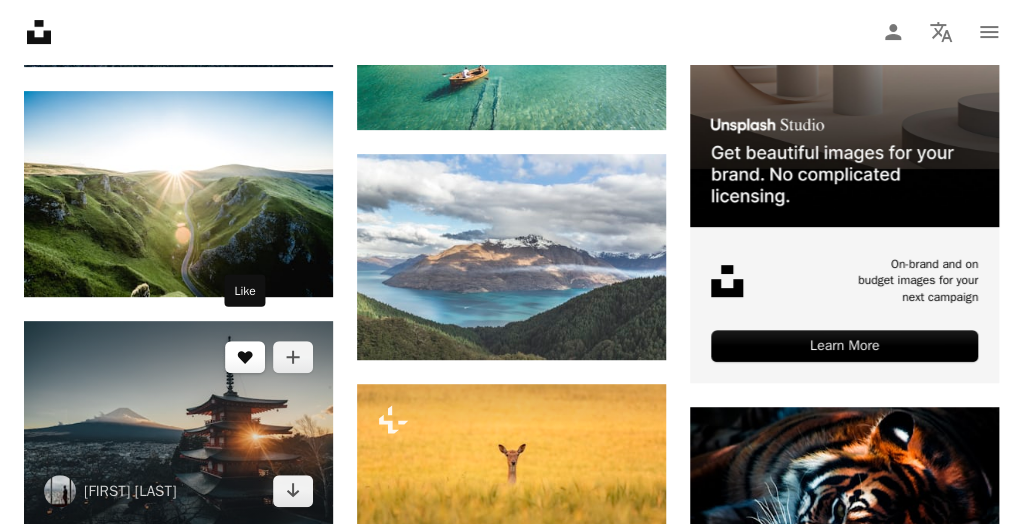 click on "A heart" at bounding box center [245, 357] 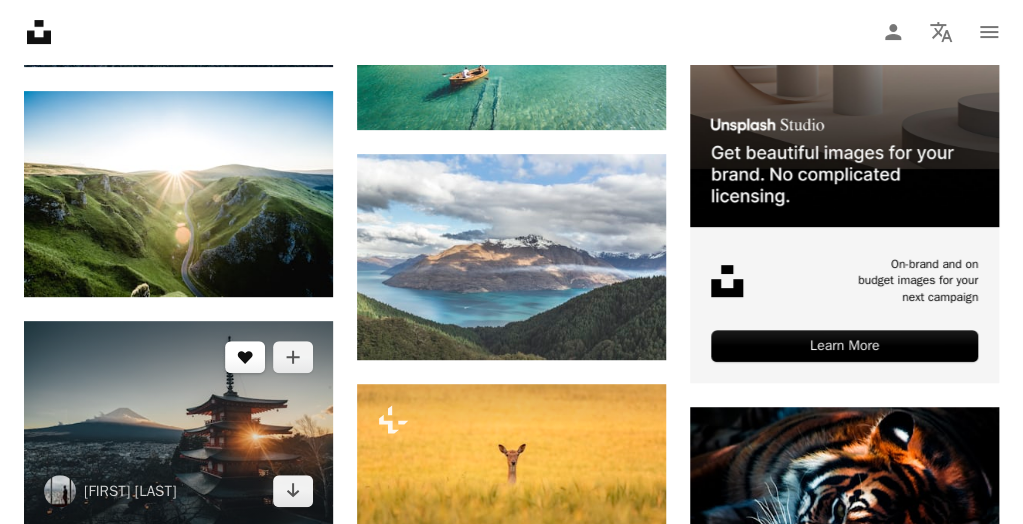 click on "A heart" at bounding box center (245, 357) 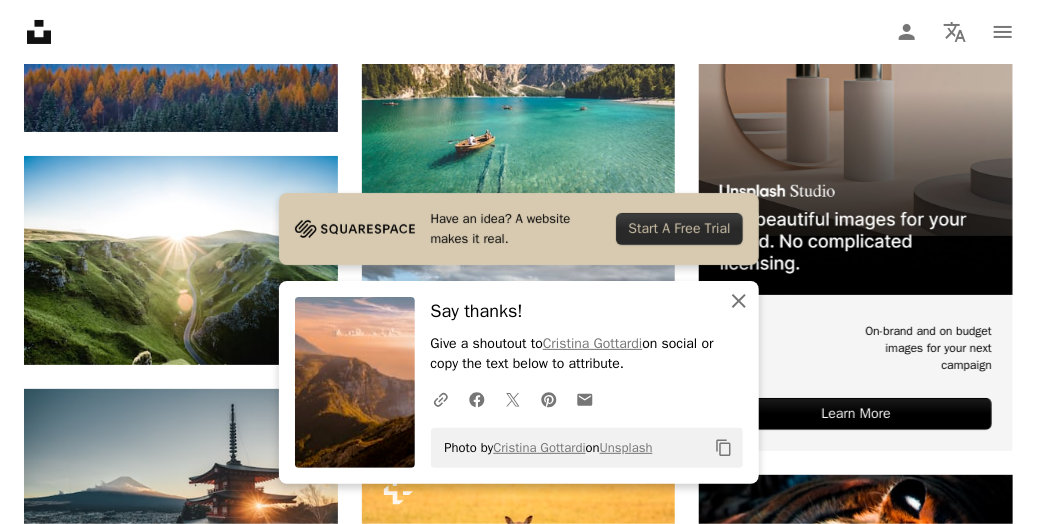 click on "An X shape" 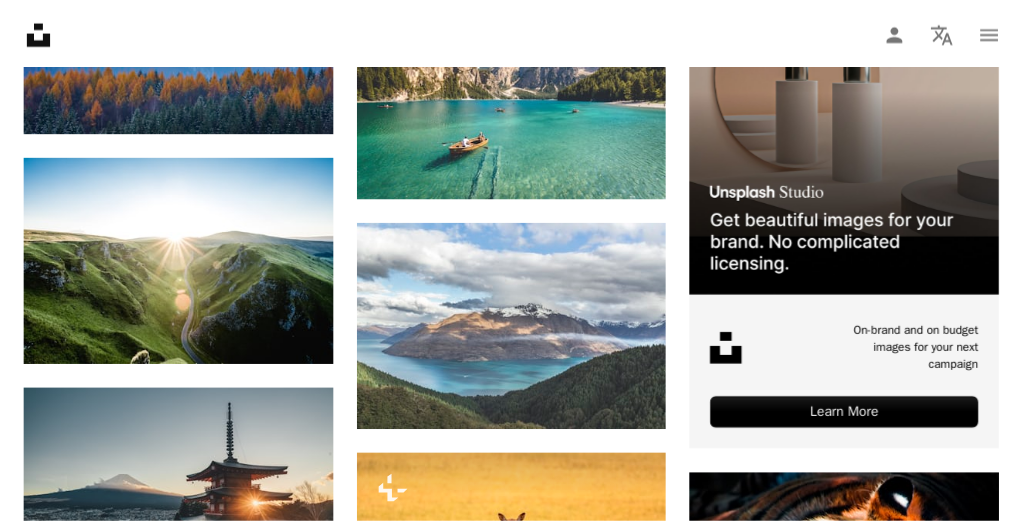 scroll, scrollTop: 316, scrollLeft: 0, axis: vertical 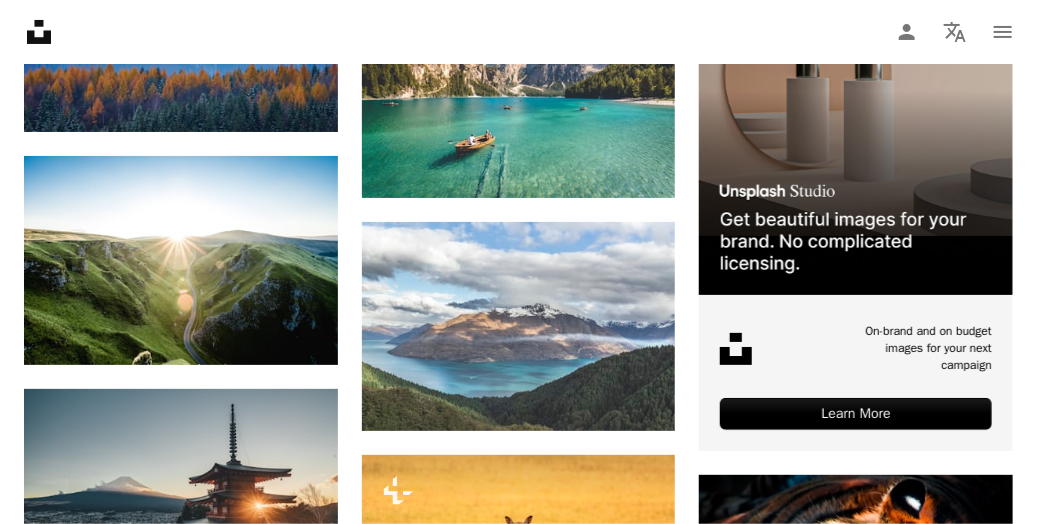 click on "An X shape" at bounding box center (20, 20) 